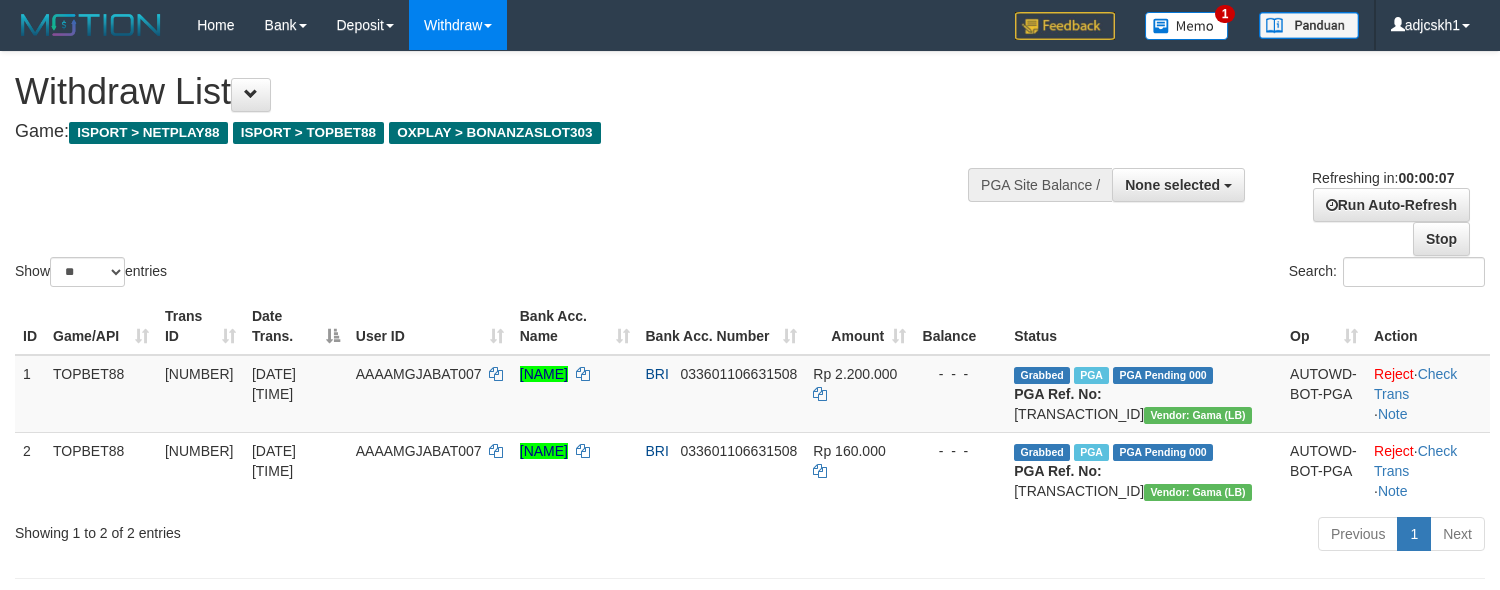select 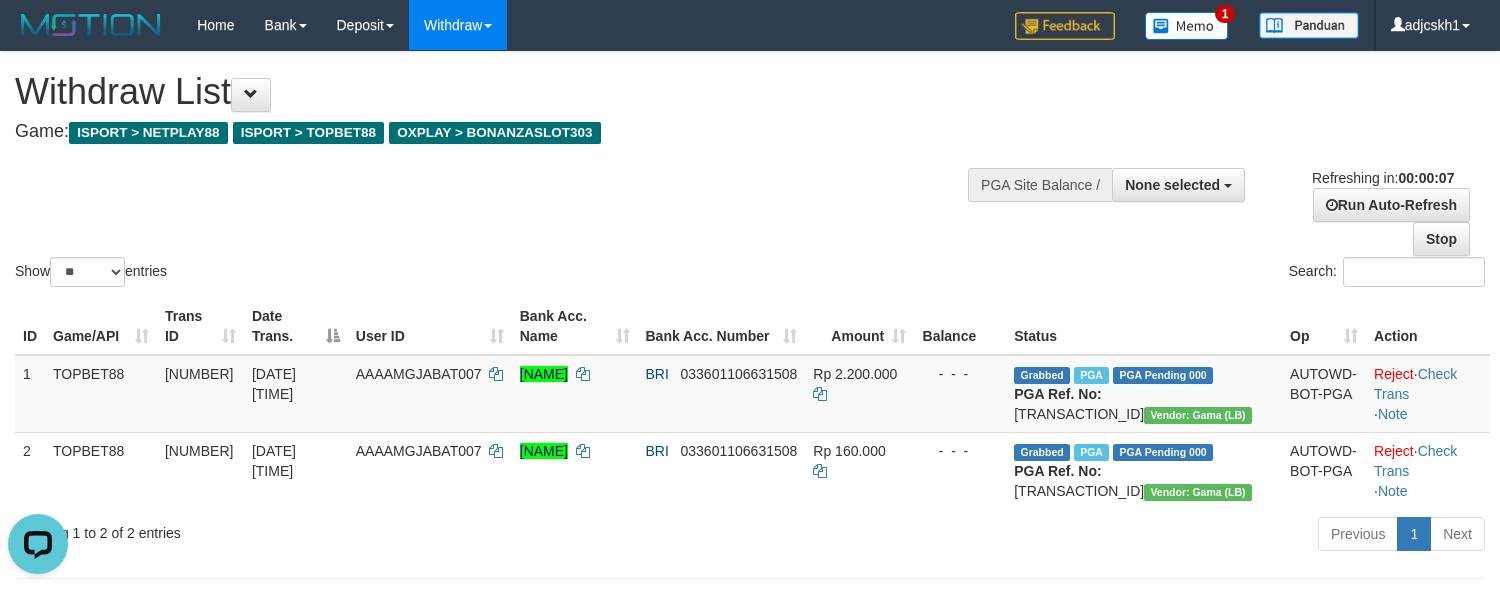 scroll, scrollTop: 0, scrollLeft: 0, axis: both 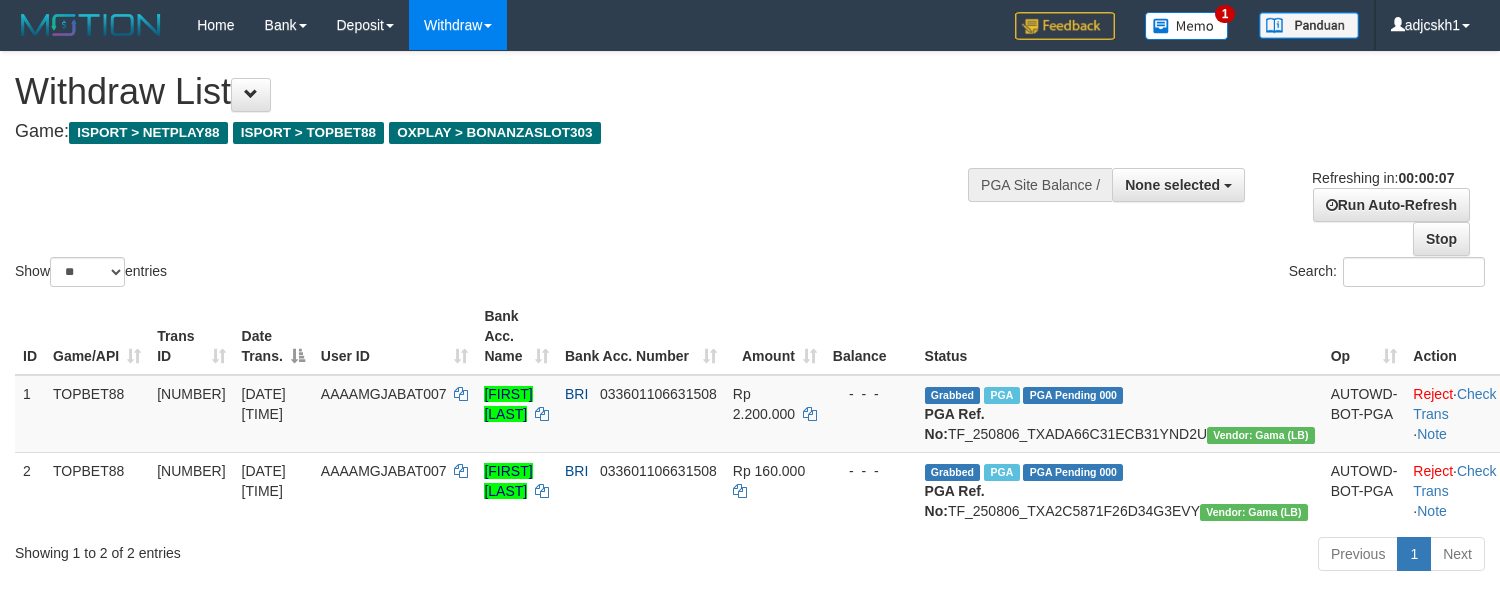 select 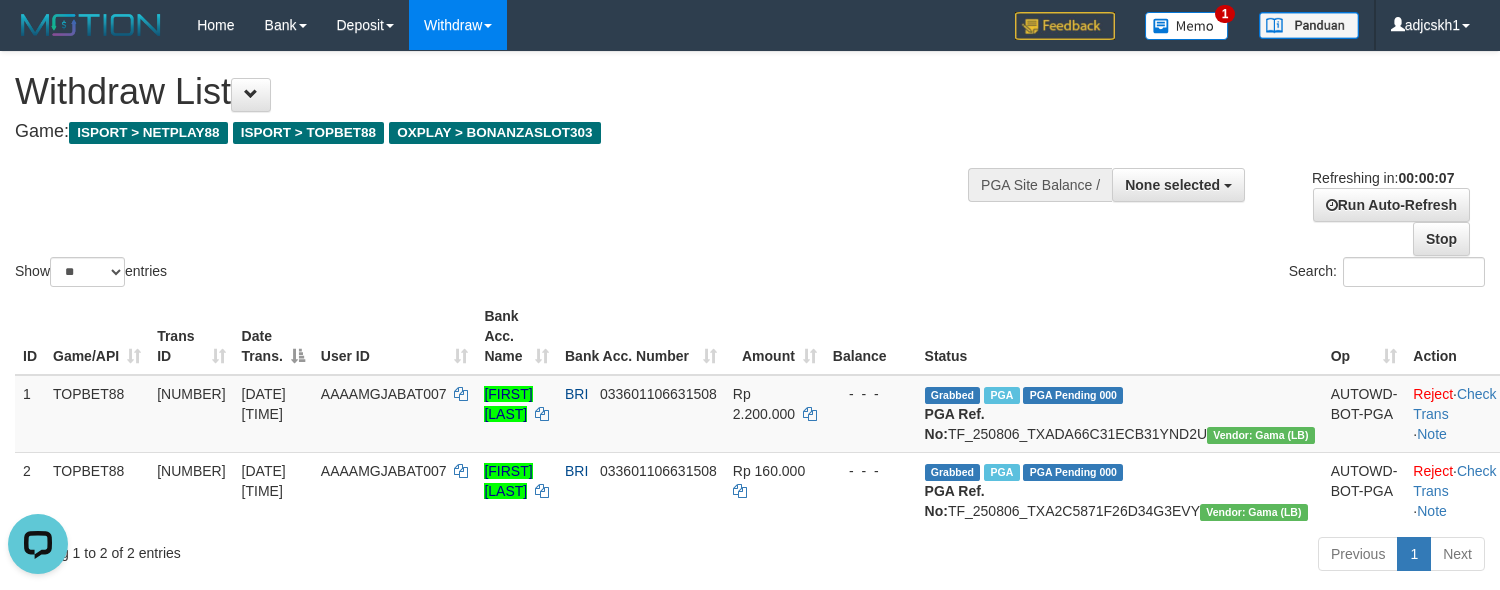 scroll, scrollTop: 0, scrollLeft: 0, axis: both 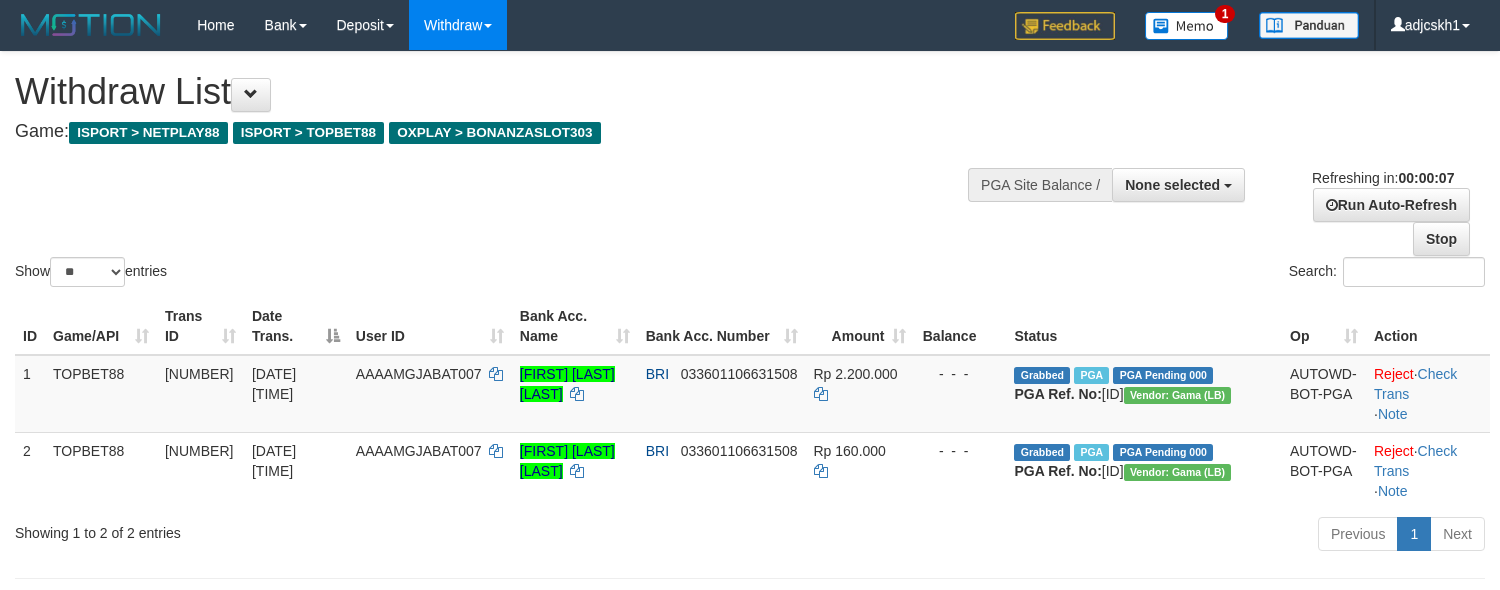 select 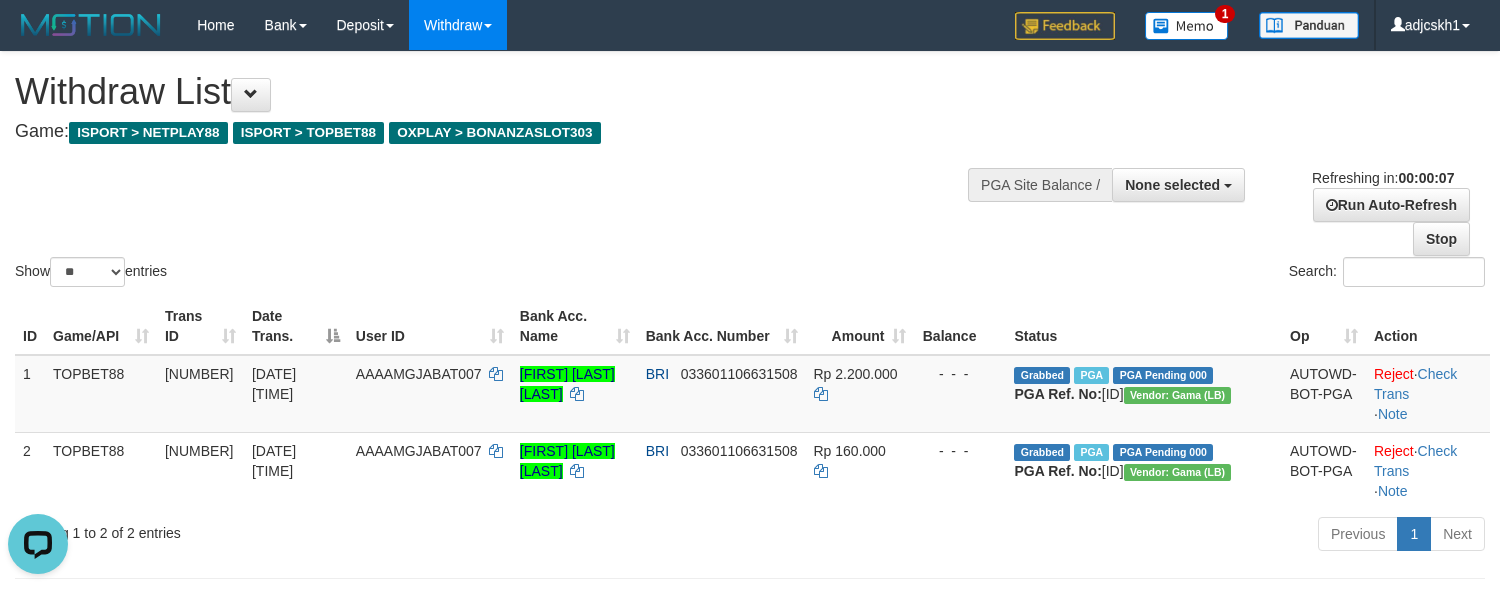 scroll, scrollTop: 0, scrollLeft: 0, axis: both 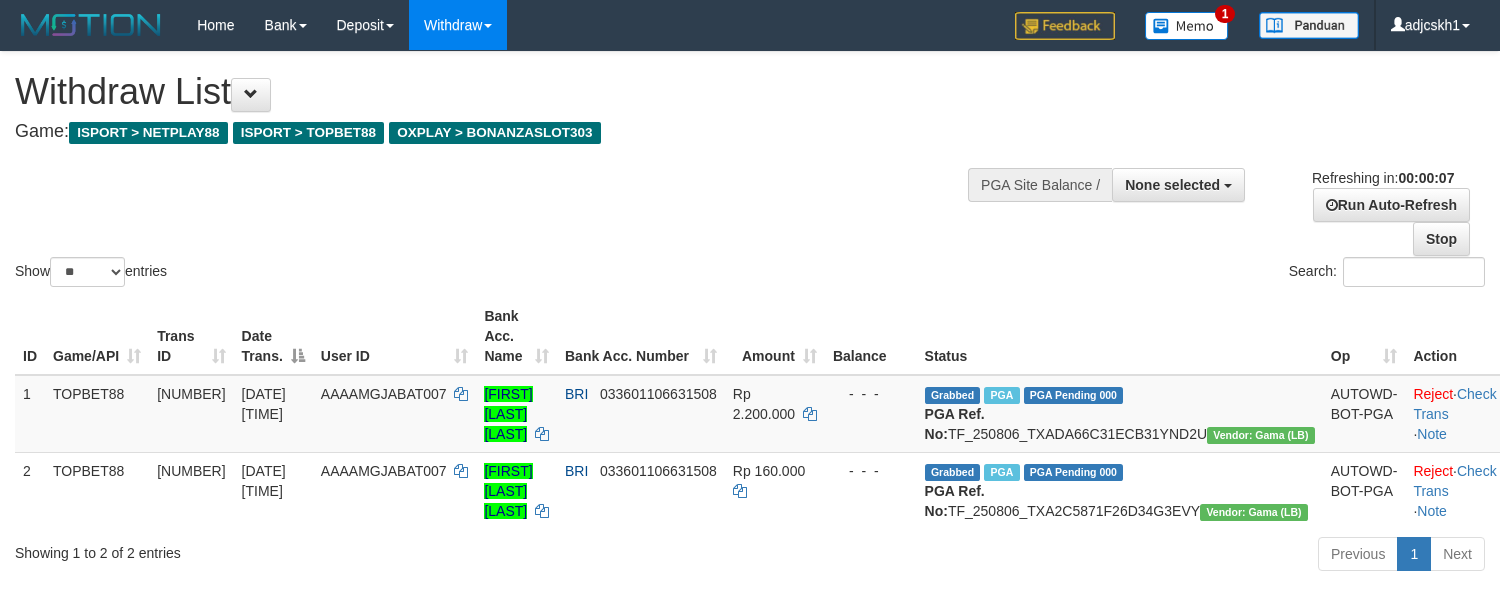 select 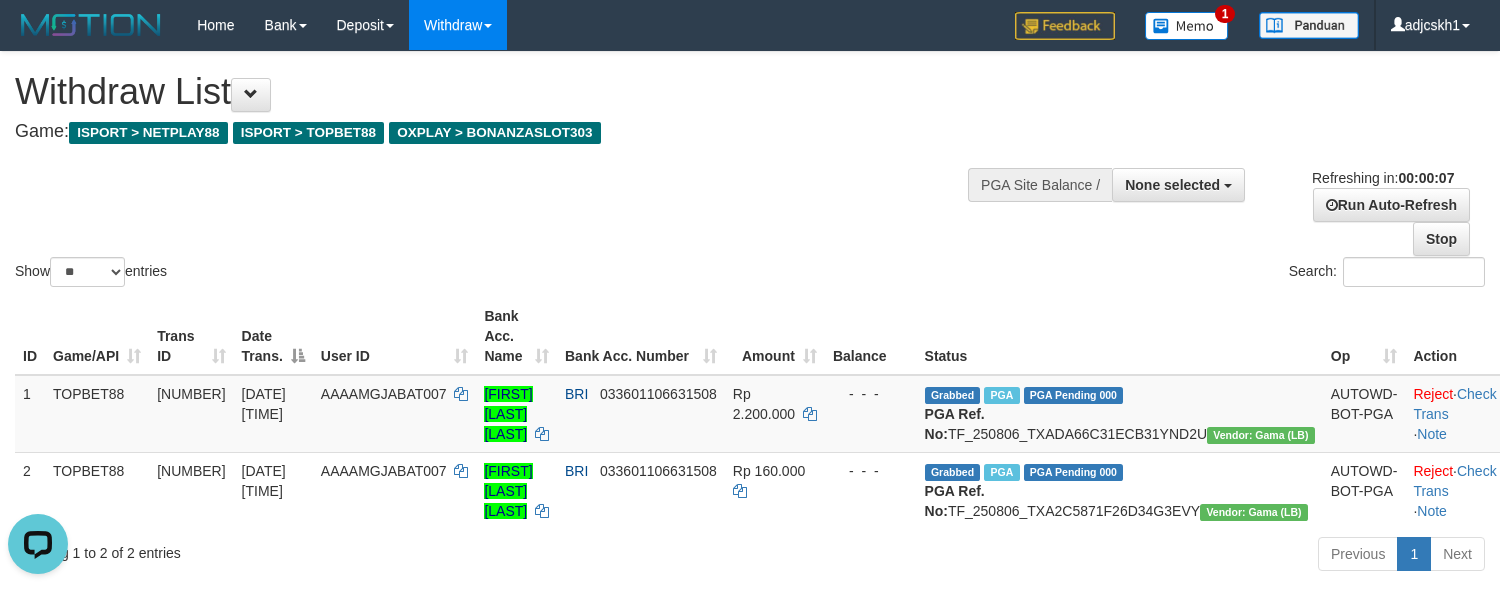 scroll, scrollTop: 0, scrollLeft: 0, axis: both 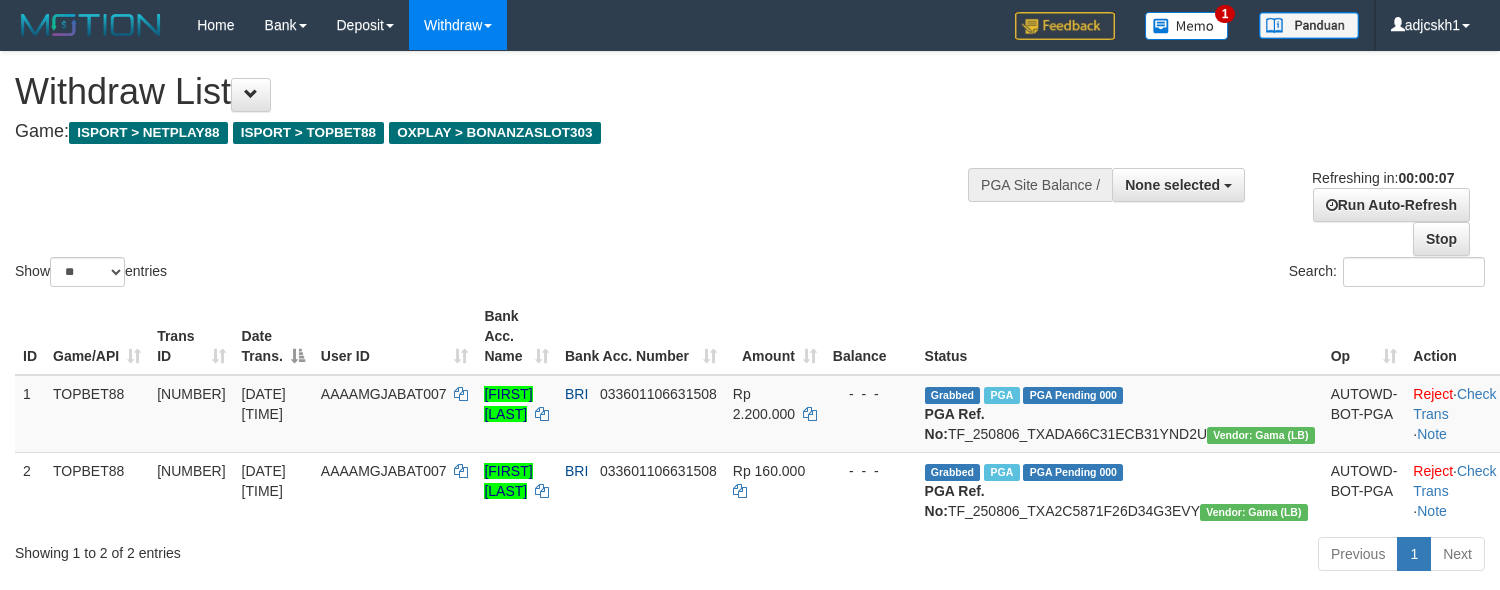 select 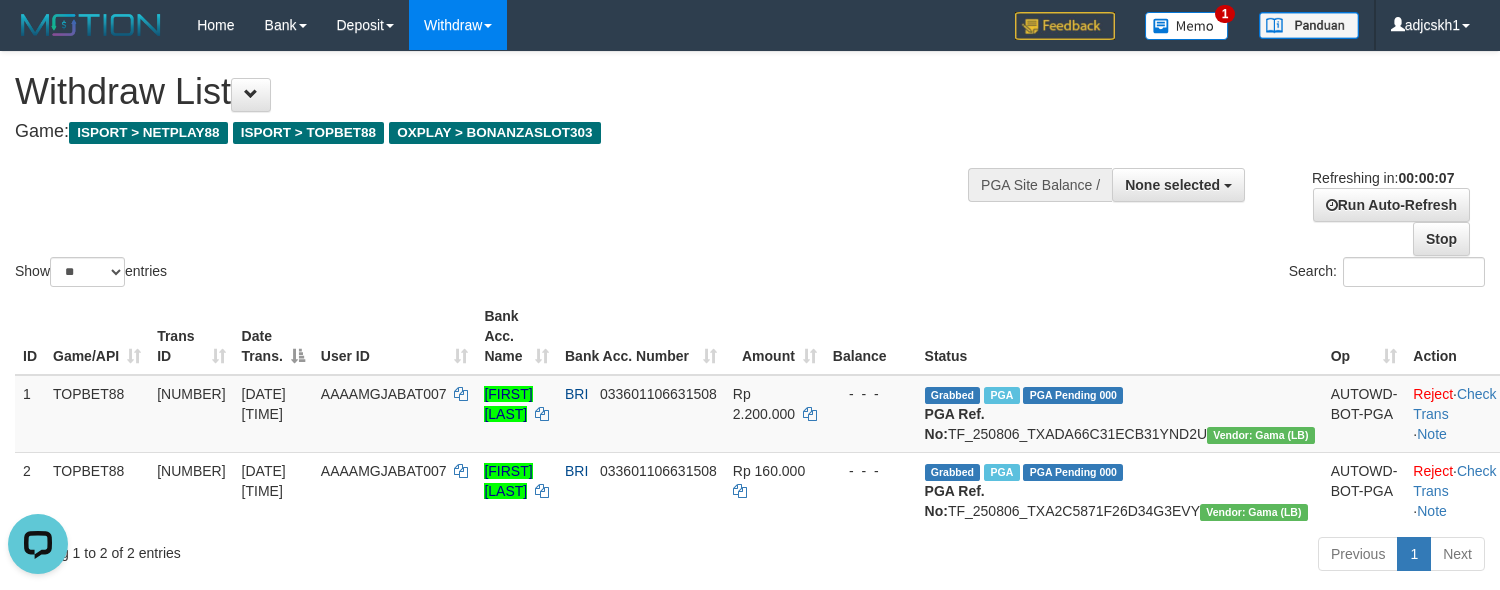 scroll, scrollTop: 0, scrollLeft: 0, axis: both 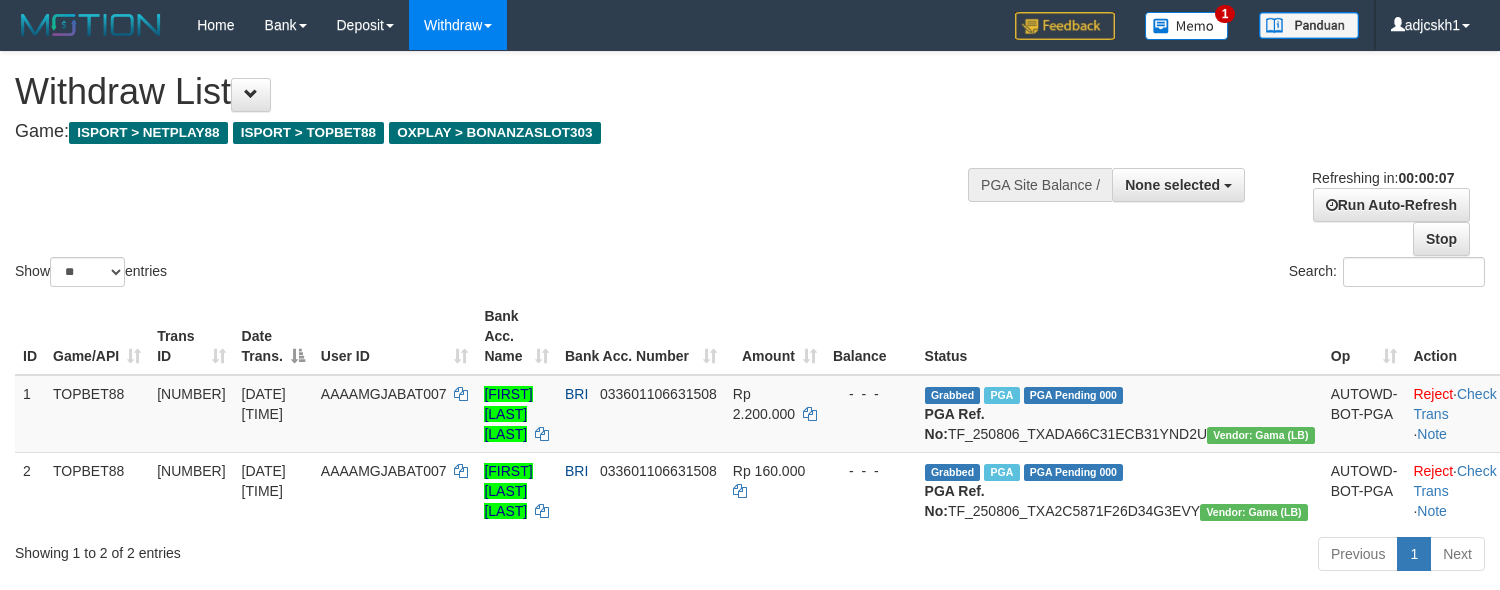 select 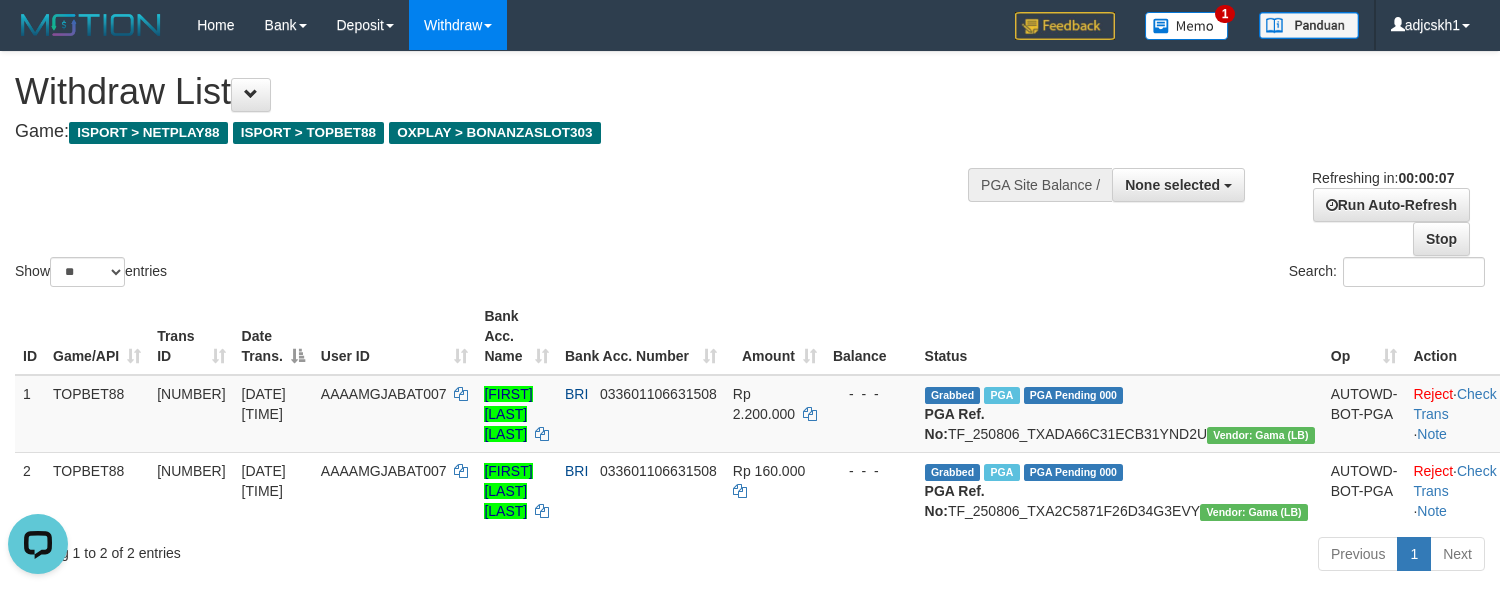 scroll, scrollTop: 0, scrollLeft: 0, axis: both 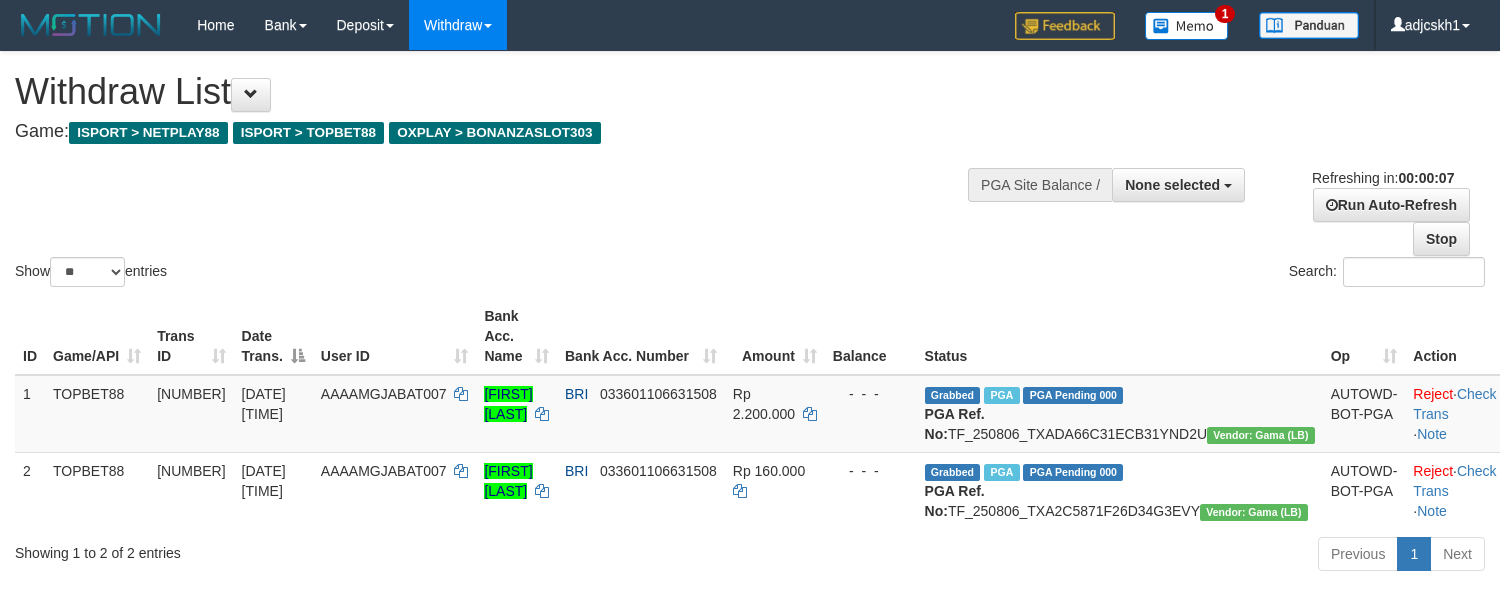 select 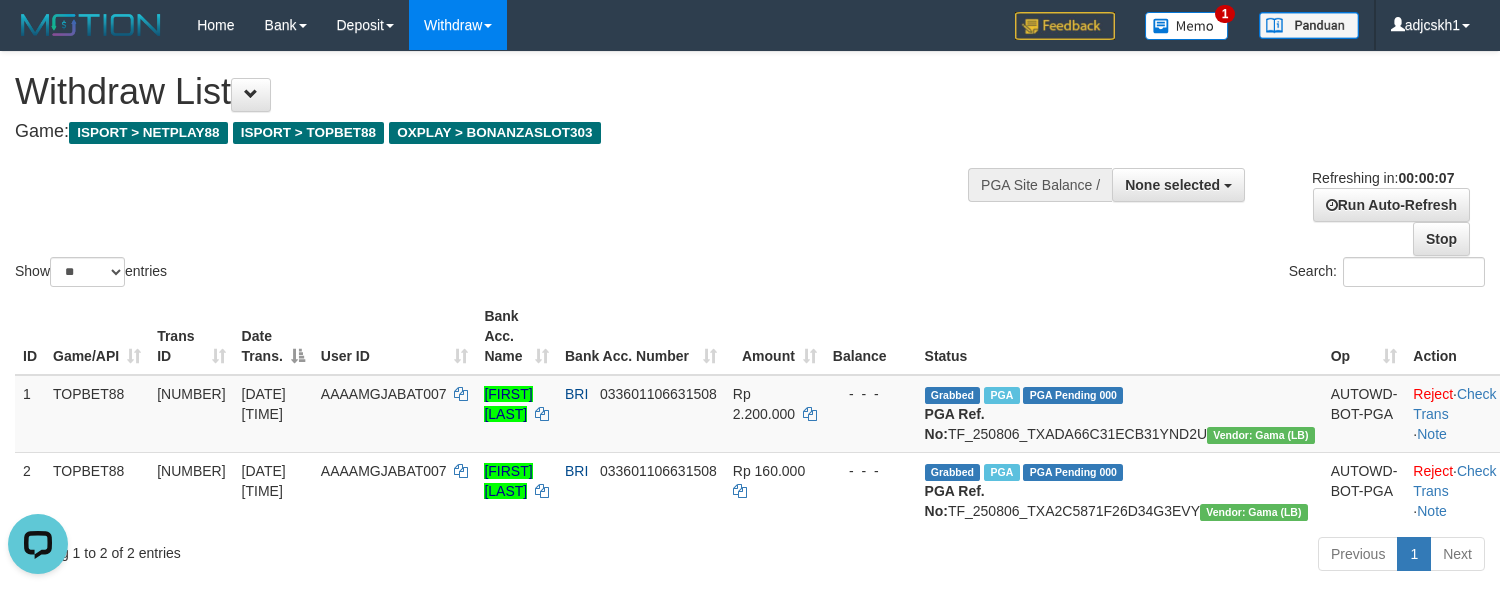 scroll, scrollTop: 0, scrollLeft: 0, axis: both 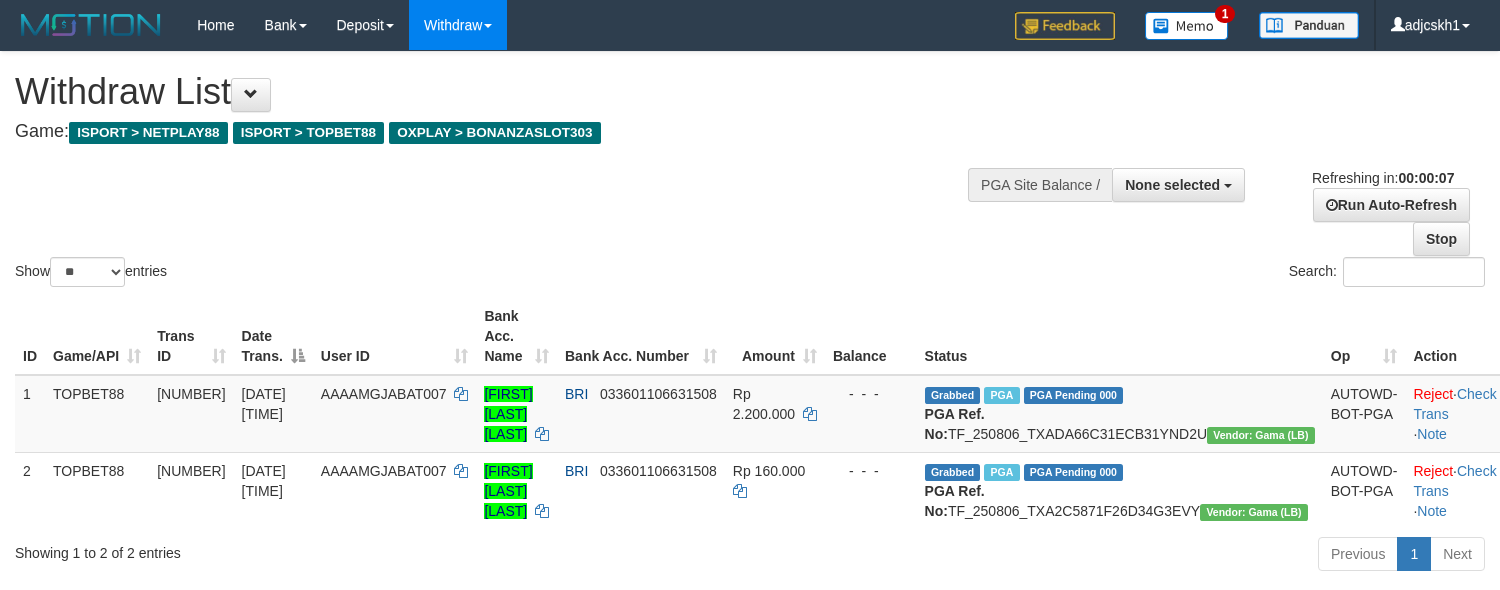 select 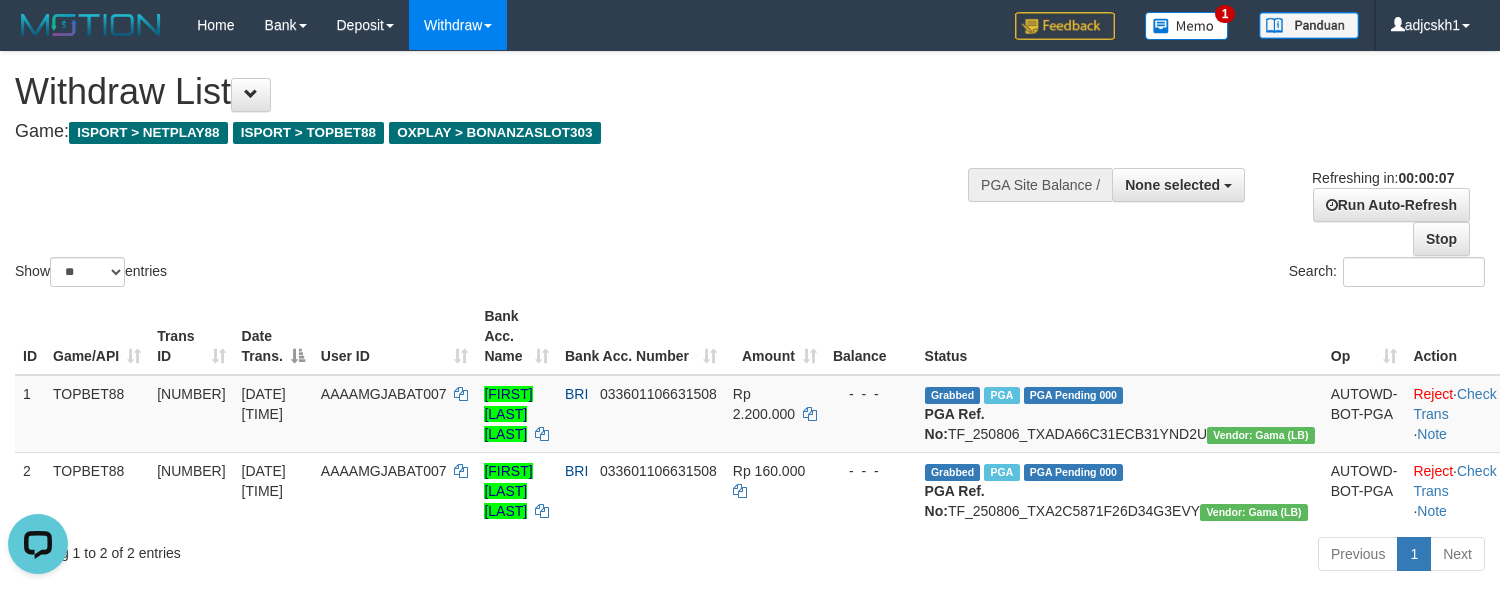 scroll, scrollTop: 0, scrollLeft: 0, axis: both 